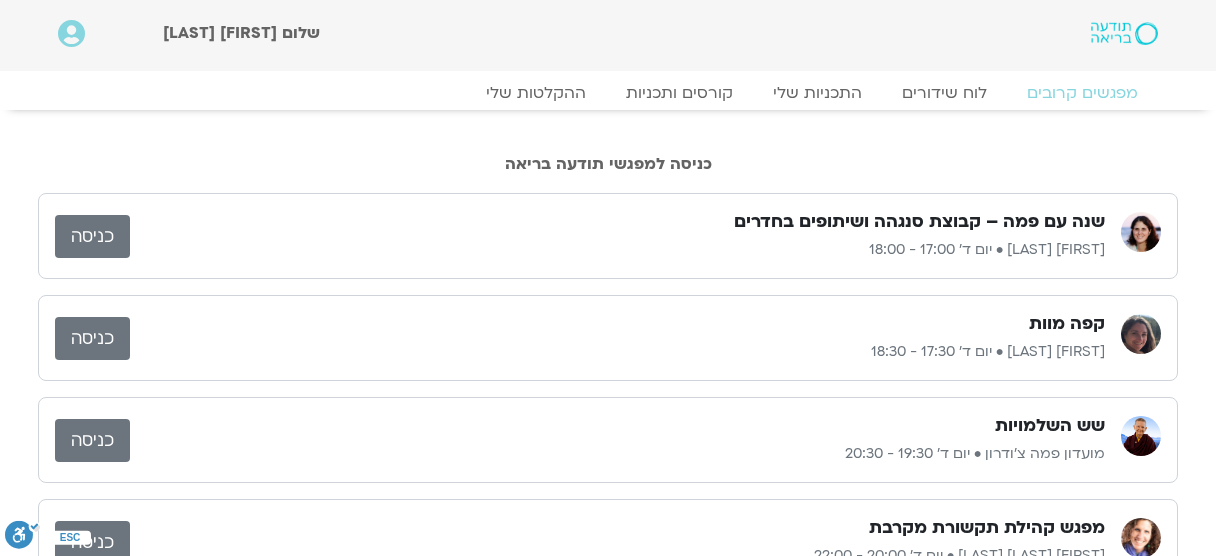 scroll, scrollTop: 0, scrollLeft: 0, axis: both 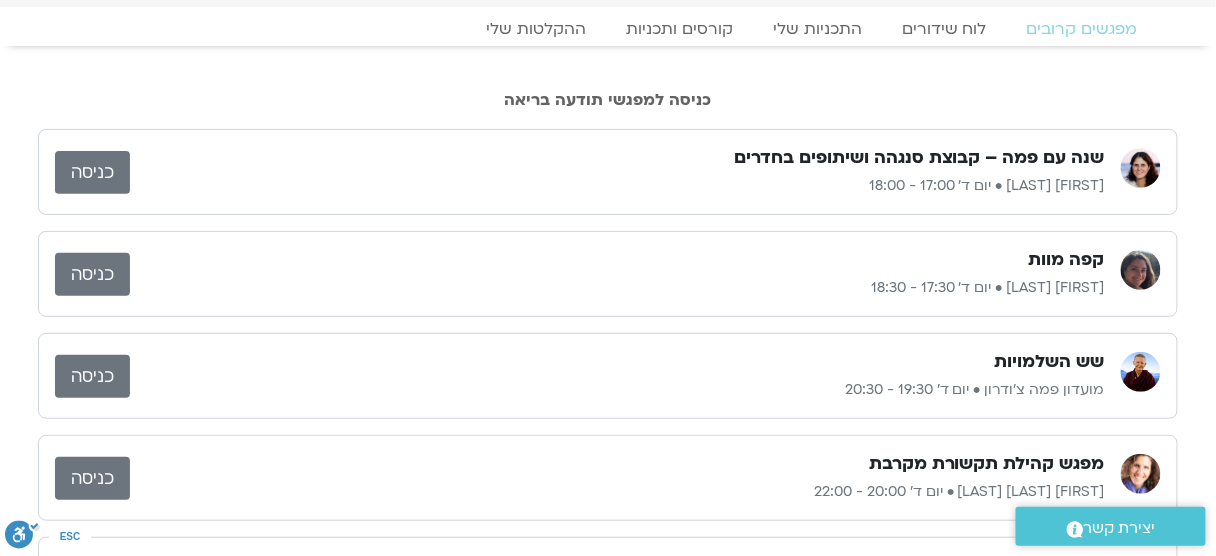 click on "כניסה" at bounding box center (92, 172) 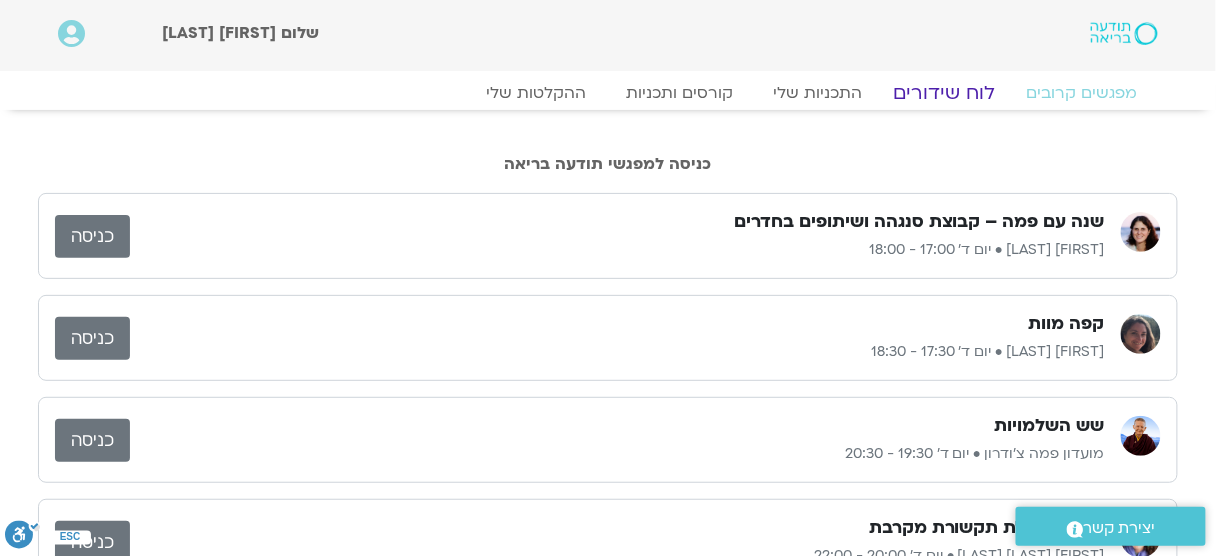 click on "לוח שידורים" 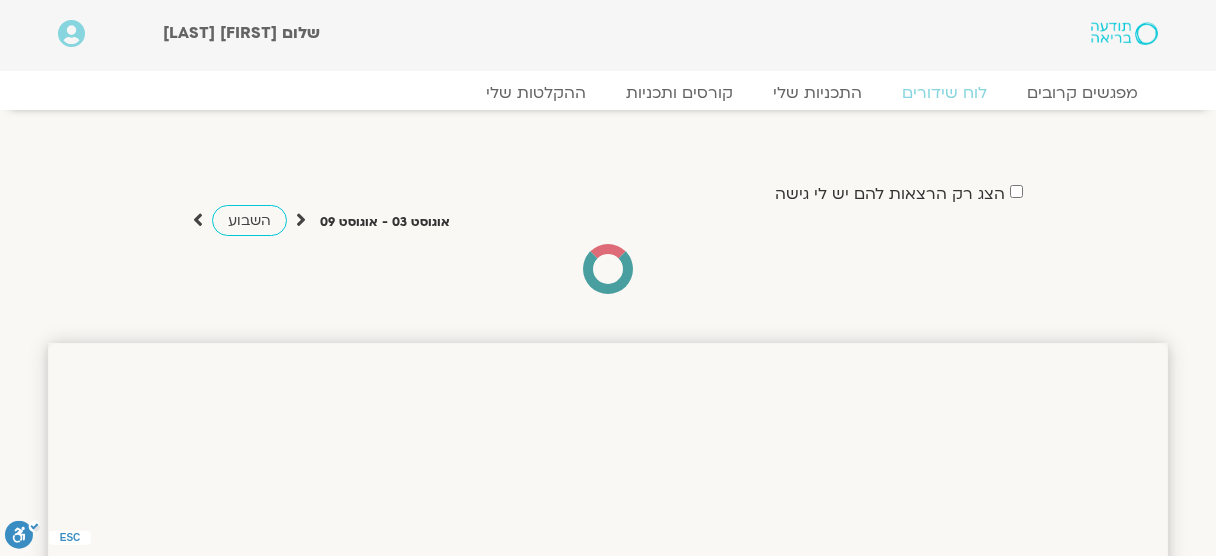 scroll, scrollTop: 0, scrollLeft: 0, axis: both 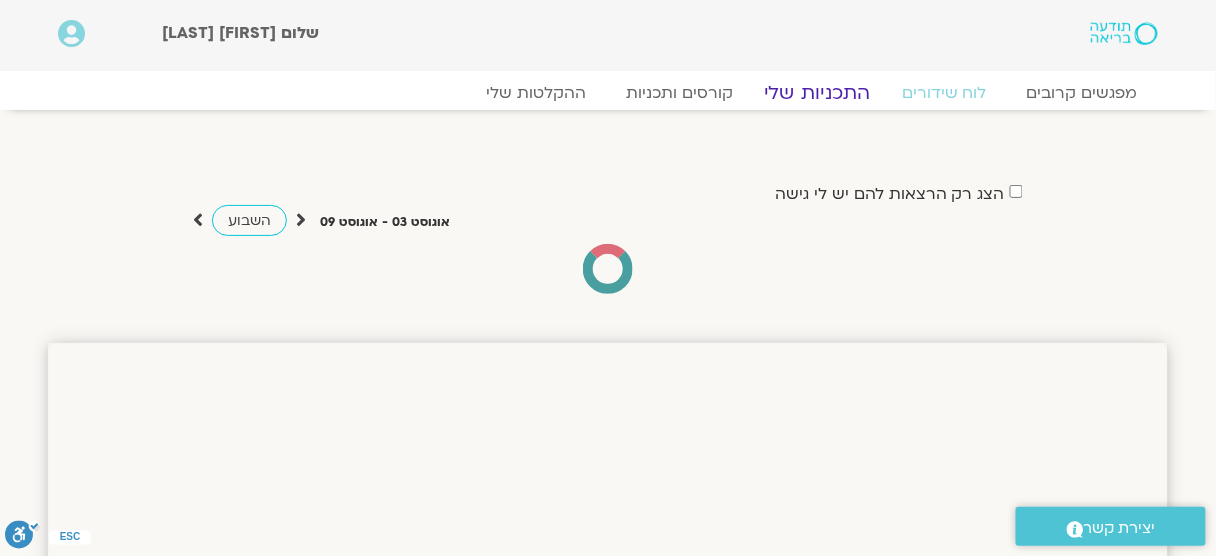 click on "התכניות שלי" 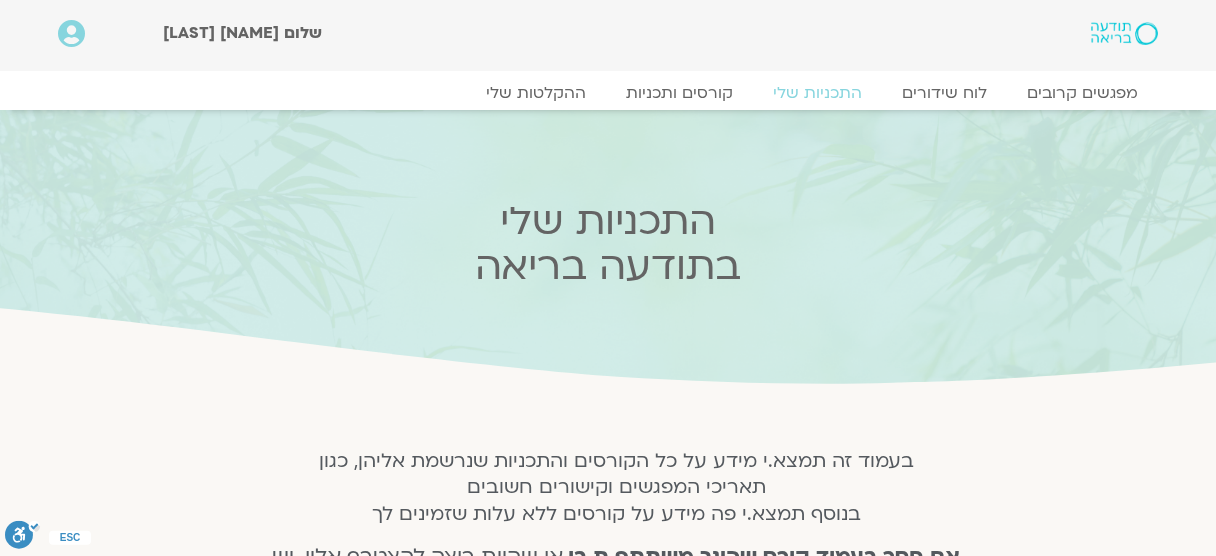 scroll, scrollTop: 0, scrollLeft: 0, axis: both 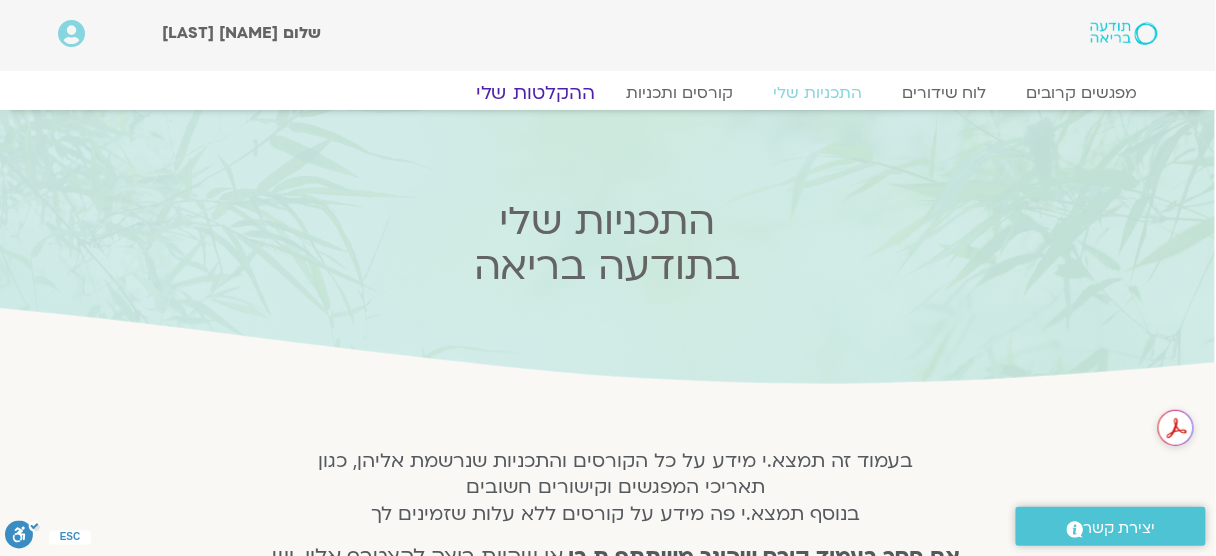click on "ההקלטות שלי" 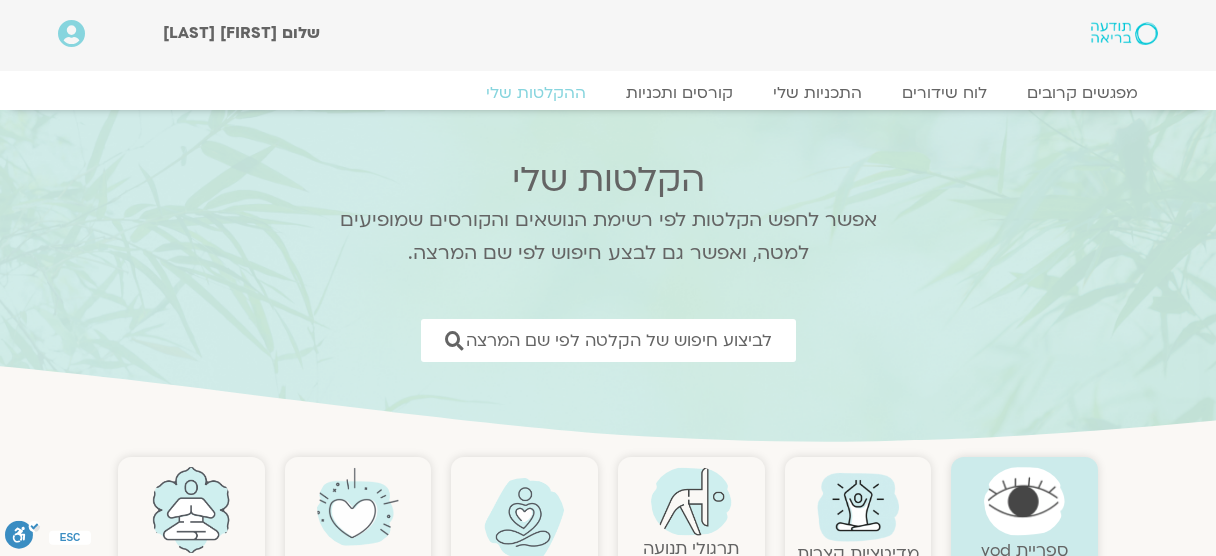 scroll, scrollTop: 0, scrollLeft: 0, axis: both 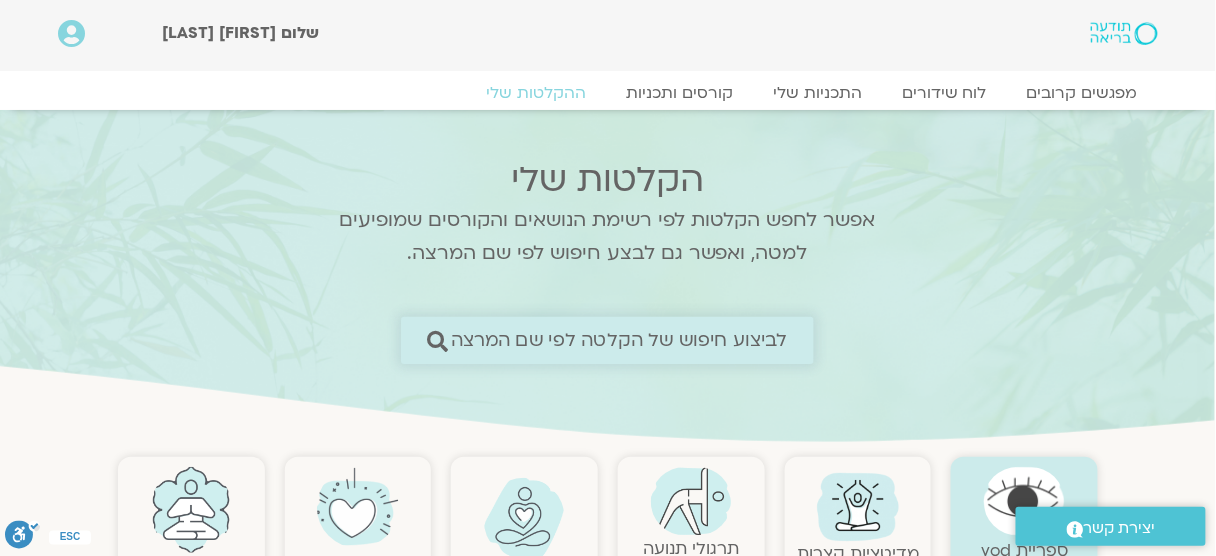 click on "לביצוע חיפוש של הקלטה לפי שם המרצה" at bounding box center (607, 340) 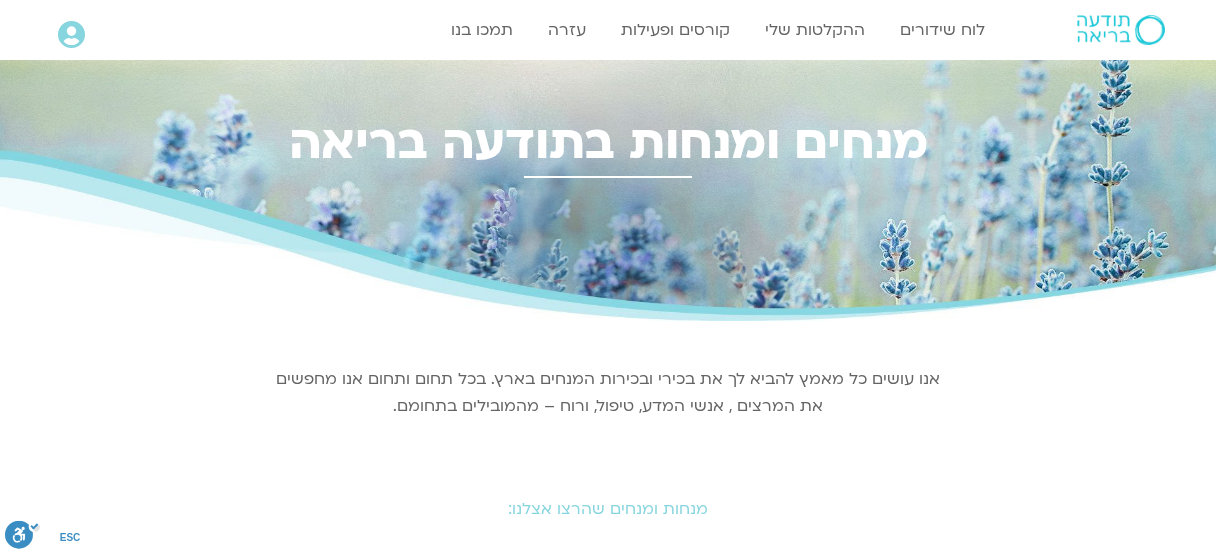 scroll, scrollTop: 0, scrollLeft: 0, axis: both 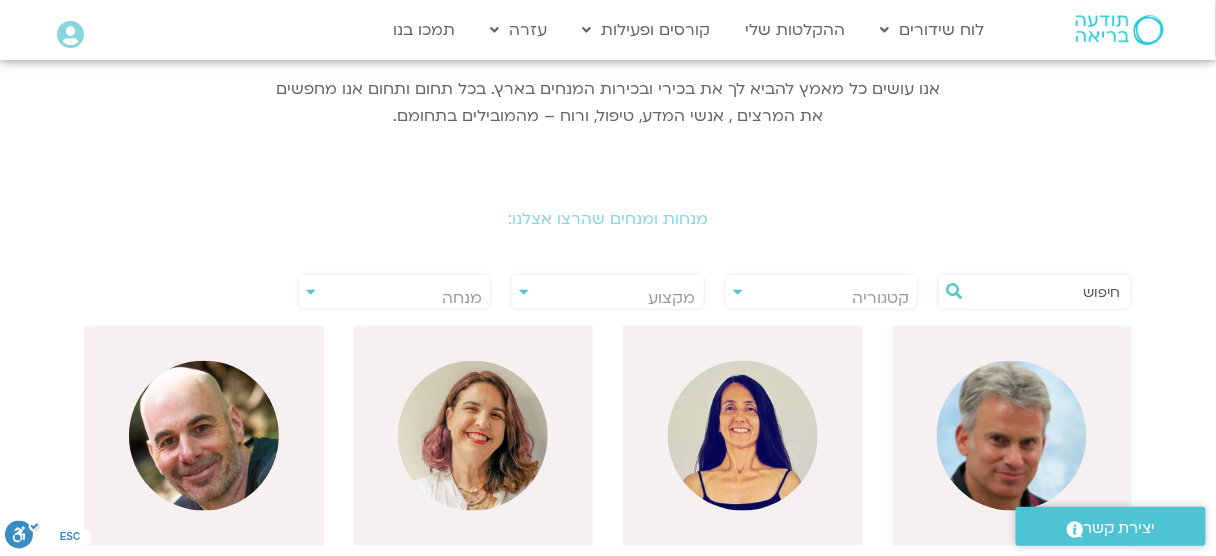 click at bounding box center (1045, 292) 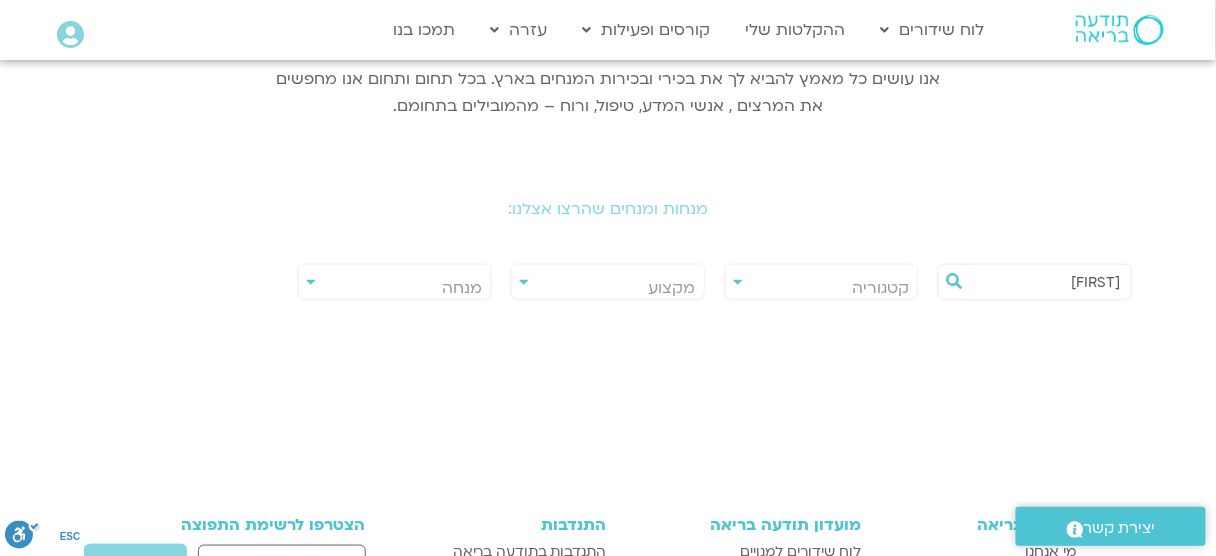scroll, scrollTop: 301, scrollLeft: 0, axis: vertical 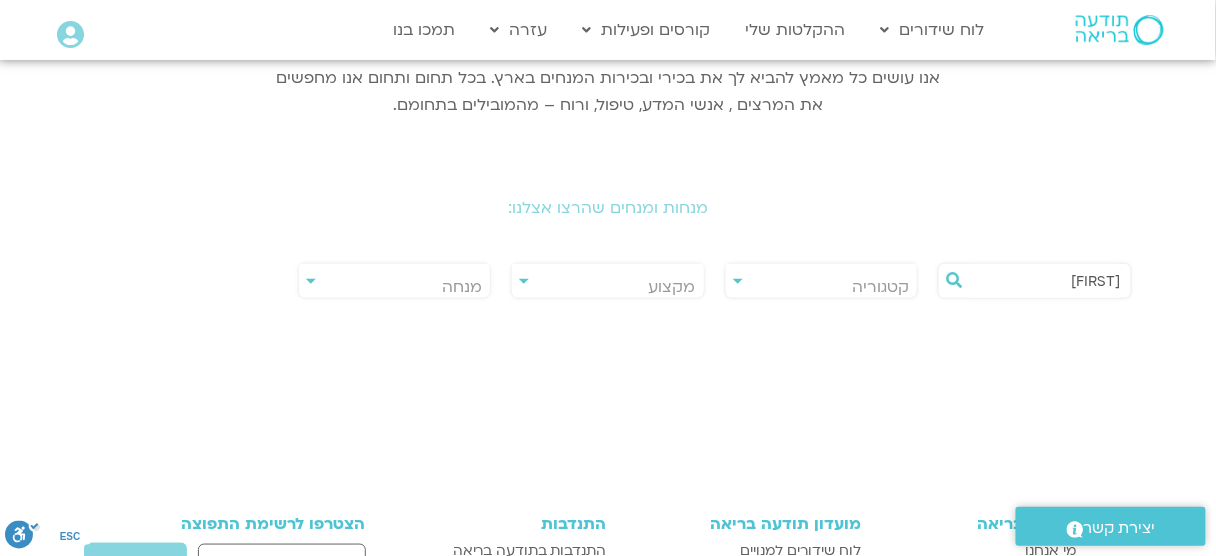 type on "[FIRST]" 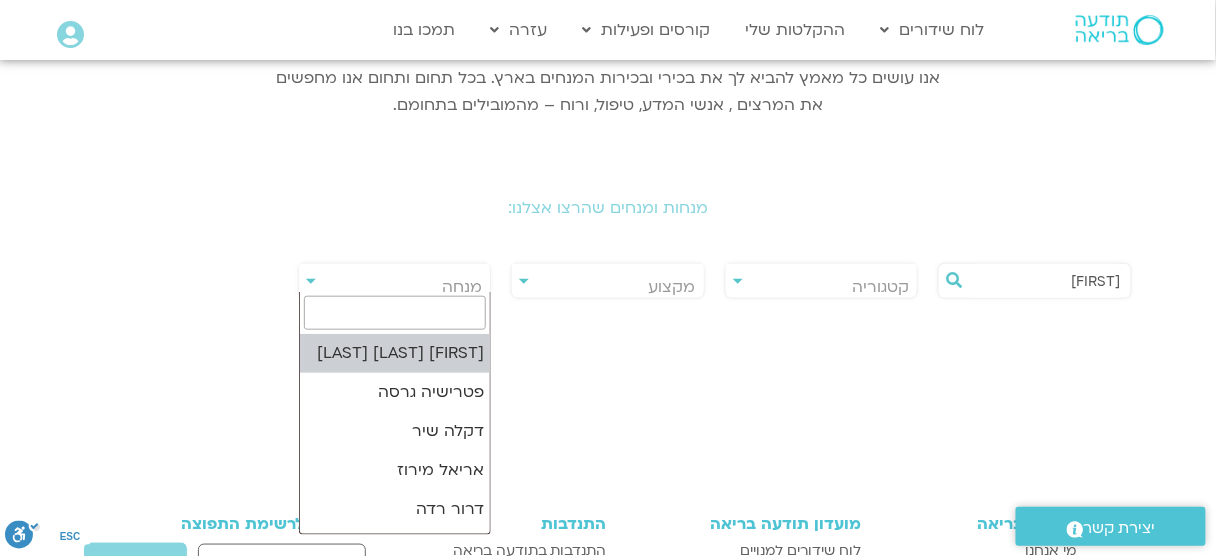 click on "מנחה" at bounding box center (395, 287) 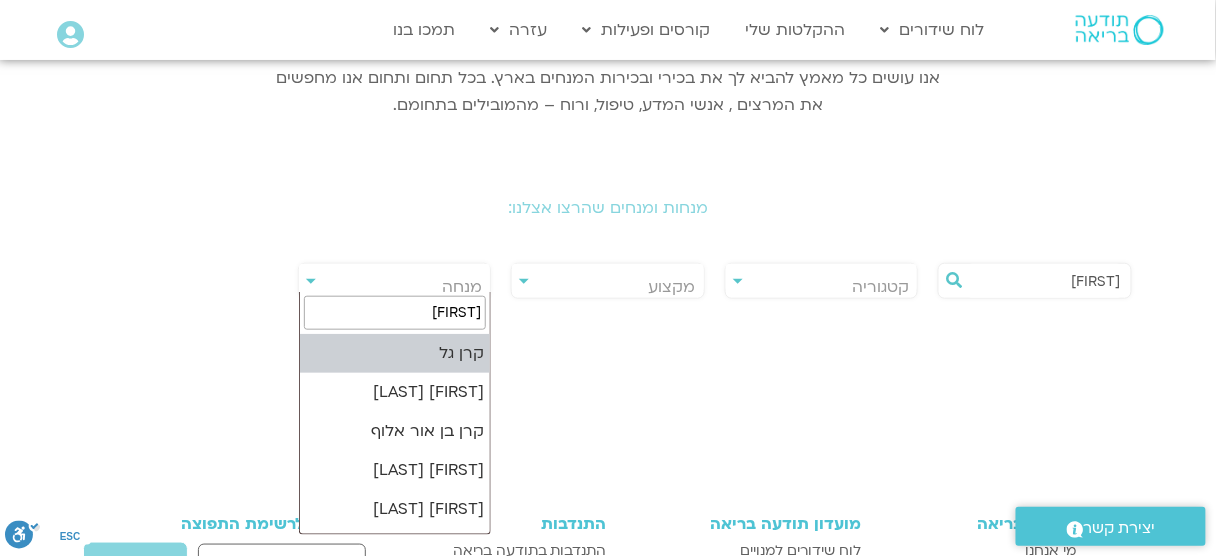 scroll, scrollTop: 3, scrollLeft: 0, axis: vertical 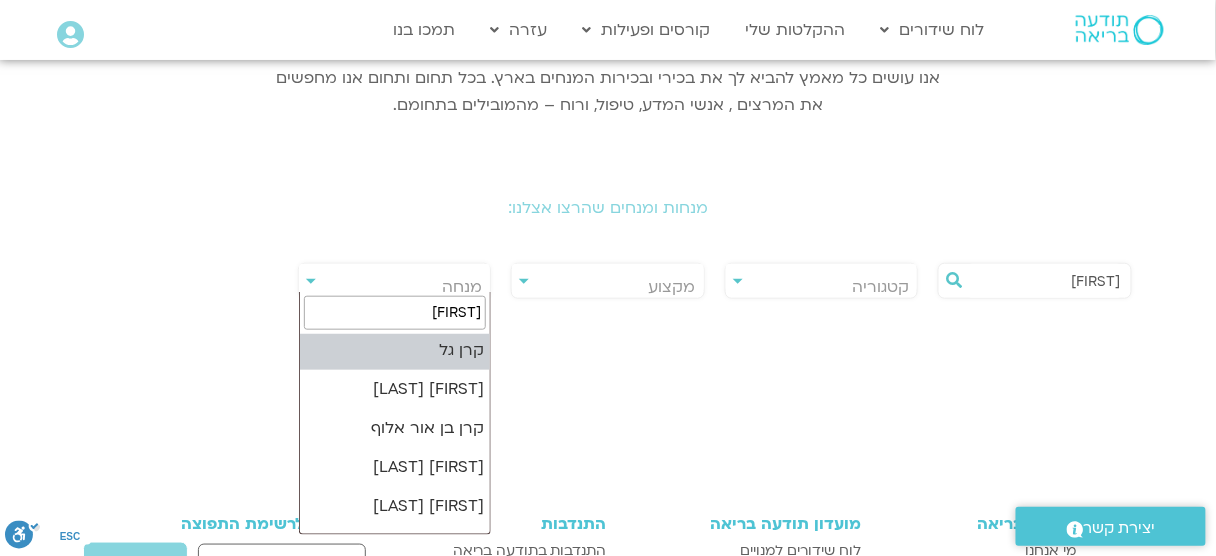 type on "[FIRST]" 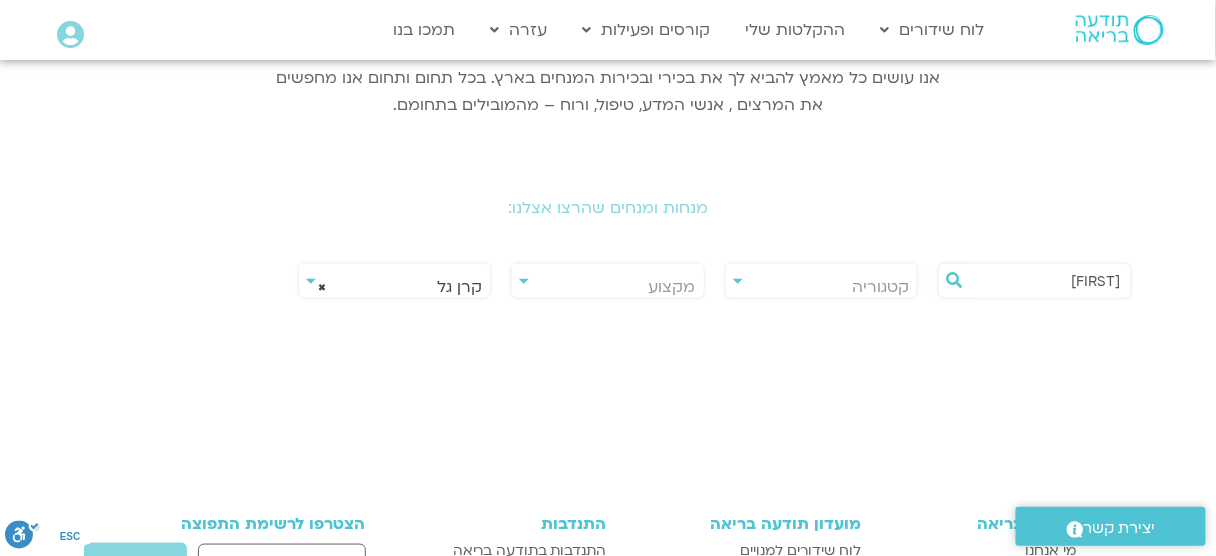 drag, startPoint x: 1032, startPoint y: 284, endPoint x: 1136, endPoint y: 278, distance: 104.172935 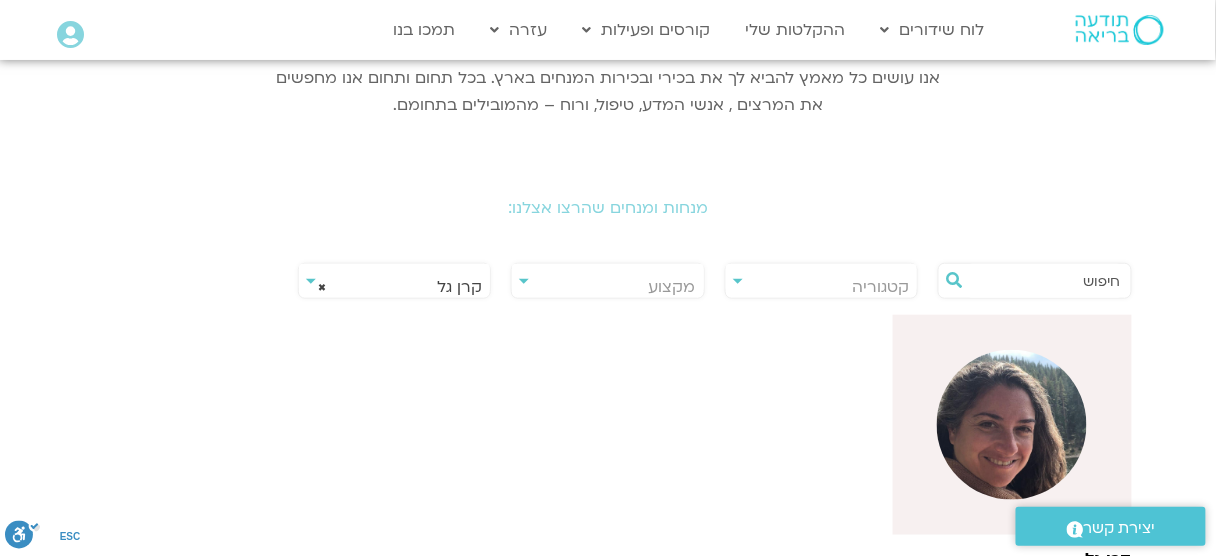 scroll, scrollTop: 0, scrollLeft: 0, axis: both 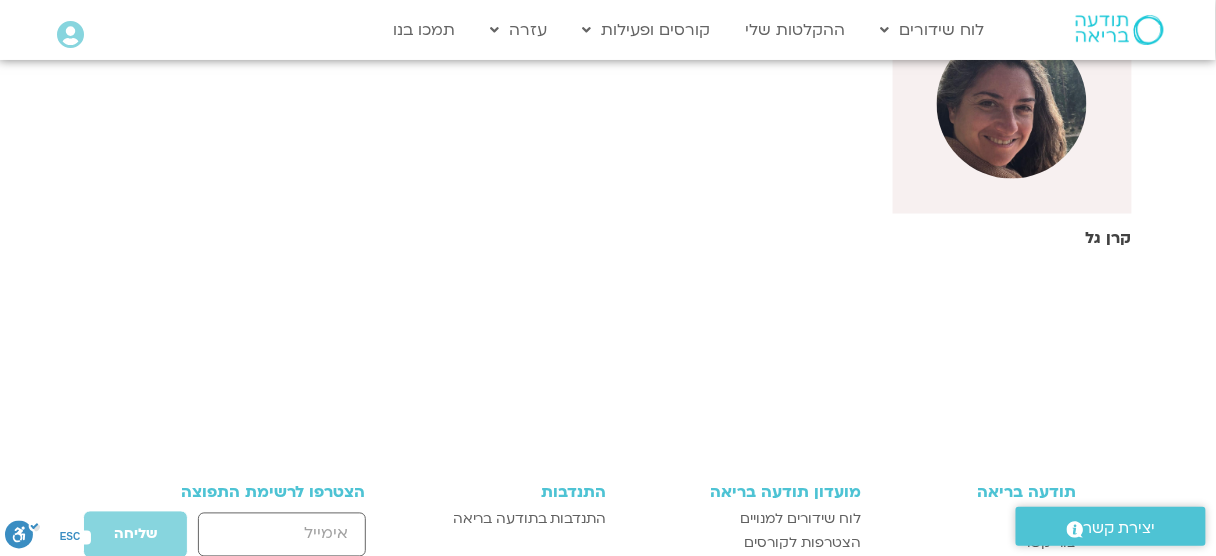 type 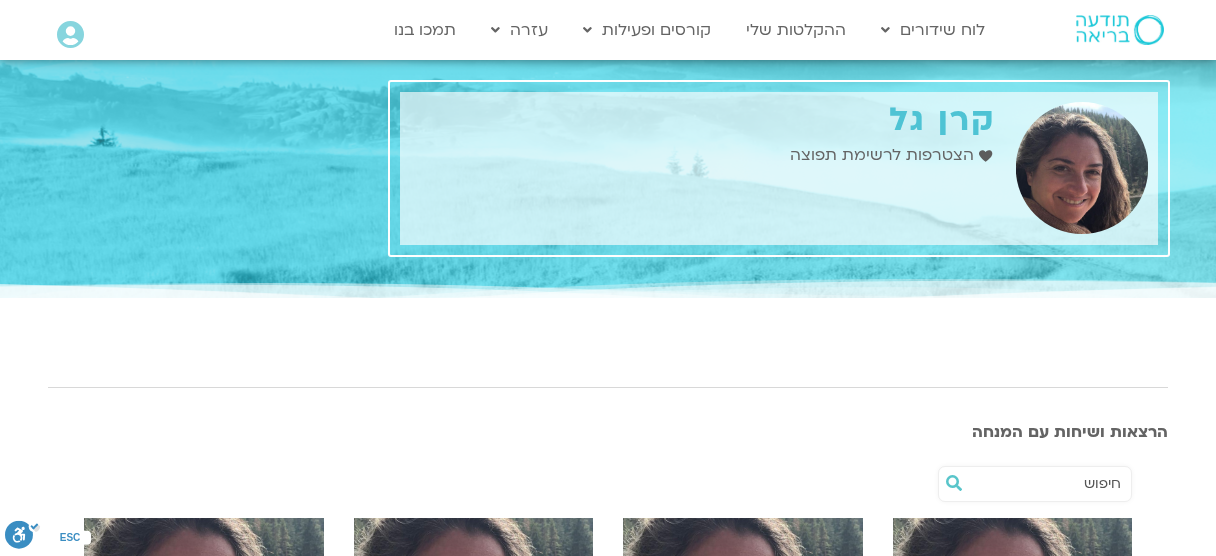 scroll, scrollTop: 0, scrollLeft: 0, axis: both 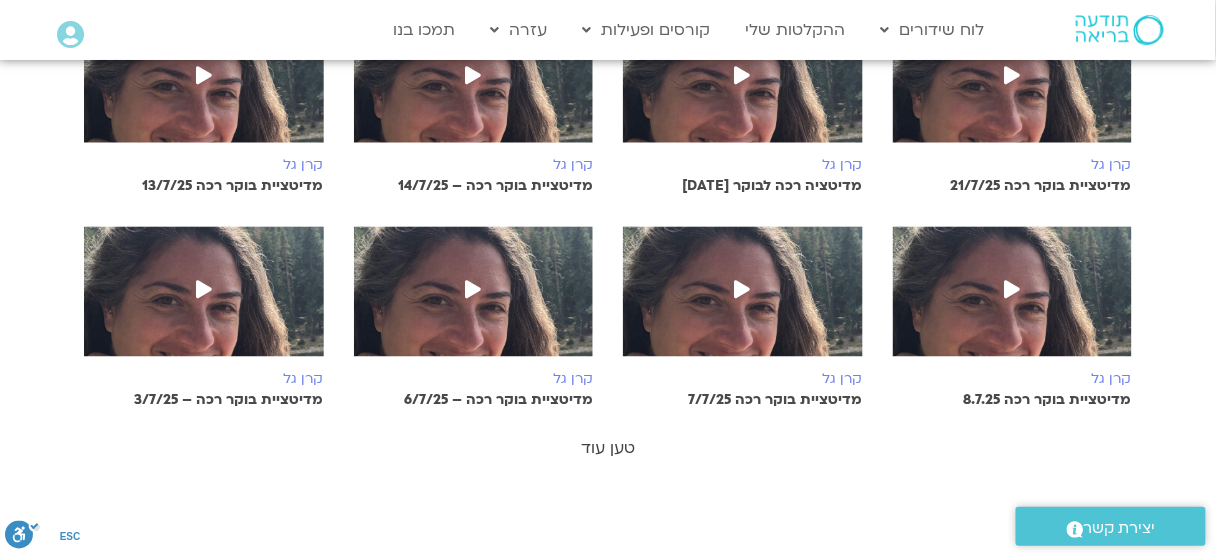 click on "טען עוד" at bounding box center [608, 449] 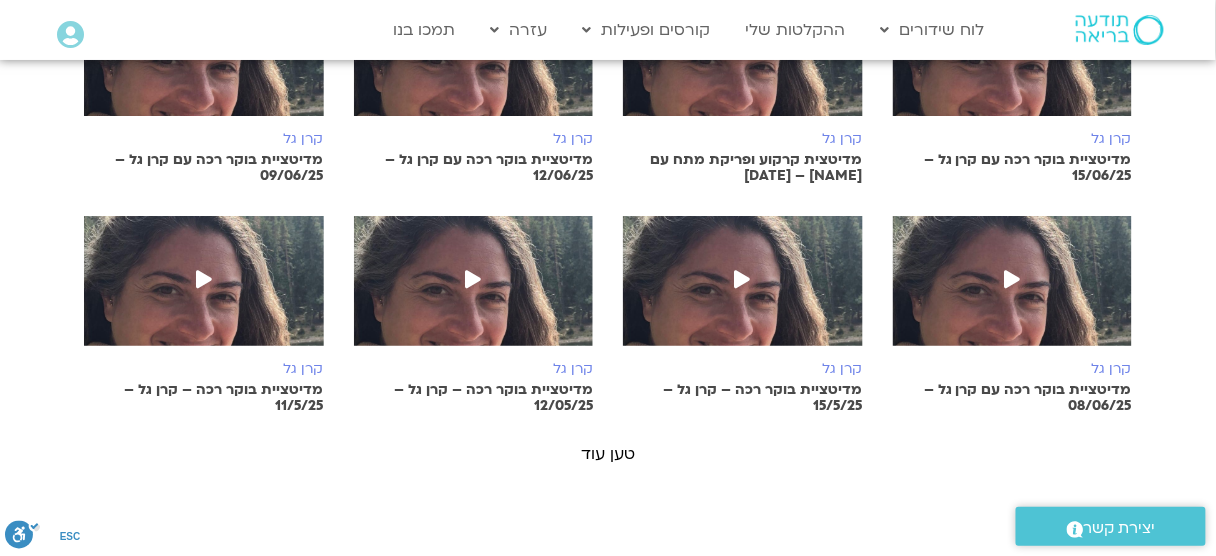 scroll, scrollTop: 1924, scrollLeft: 0, axis: vertical 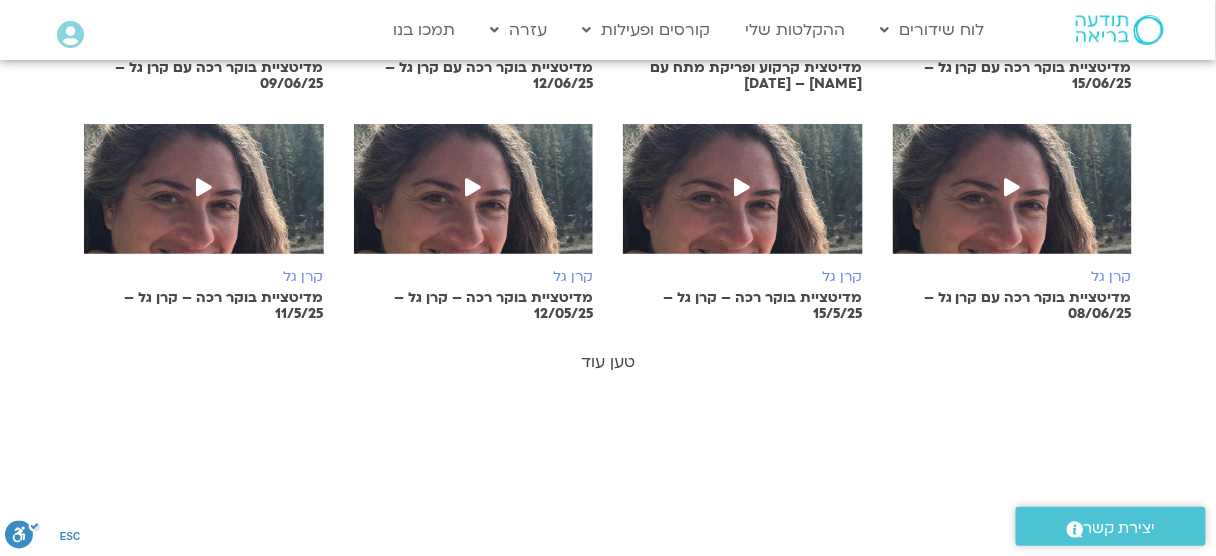 click on "טען עוד" at bounding box center (608, 362) 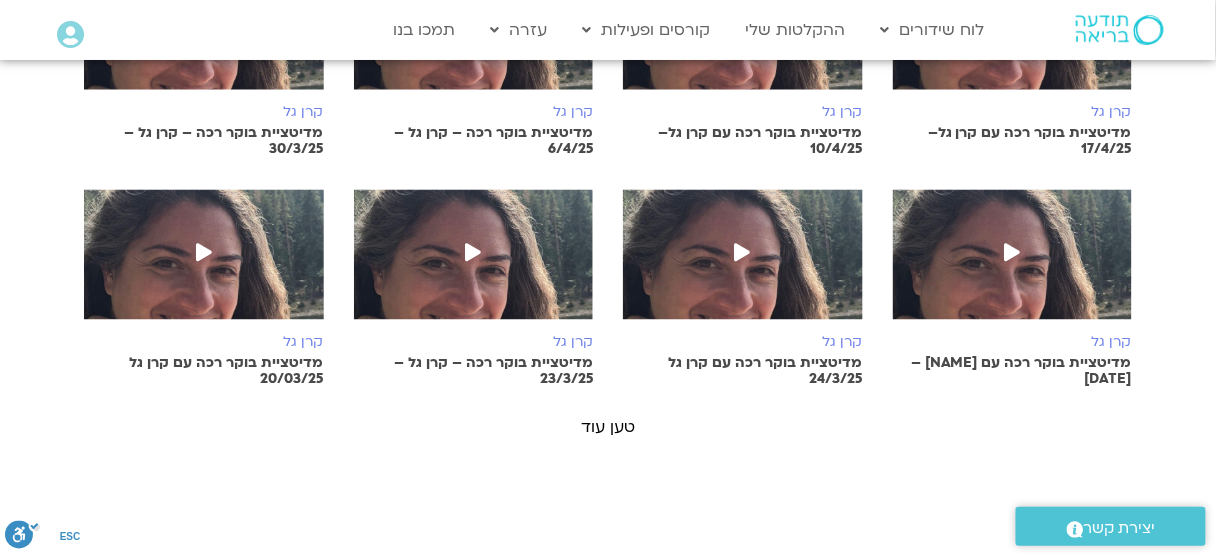 scroll, scrollTop: 2830, scrollLeft: 0, axis: vertical 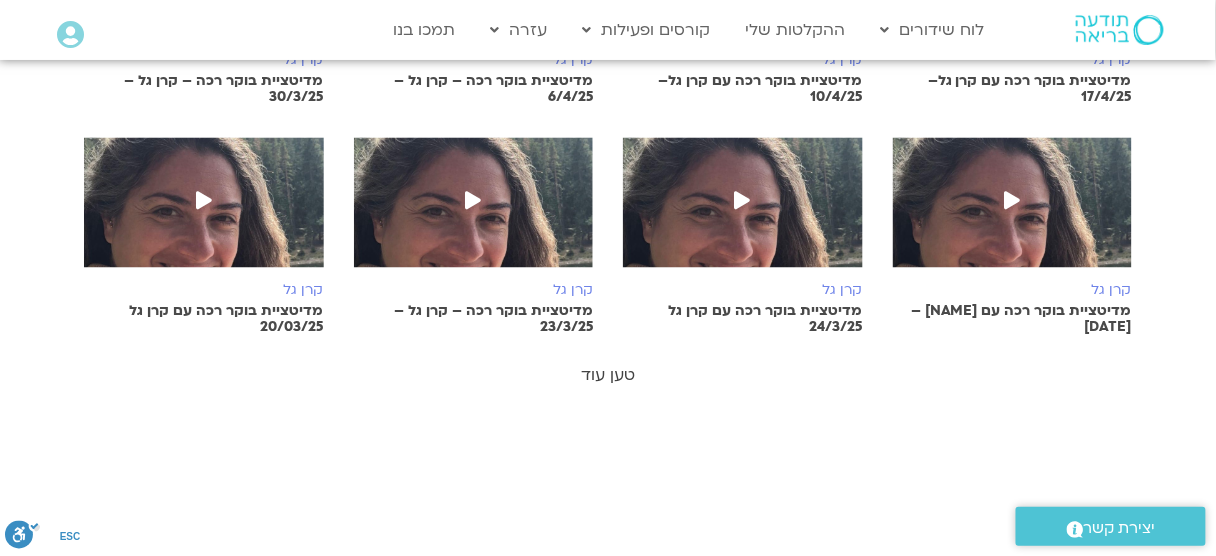 click on "טען עוד" at bounding box center (608, 376) 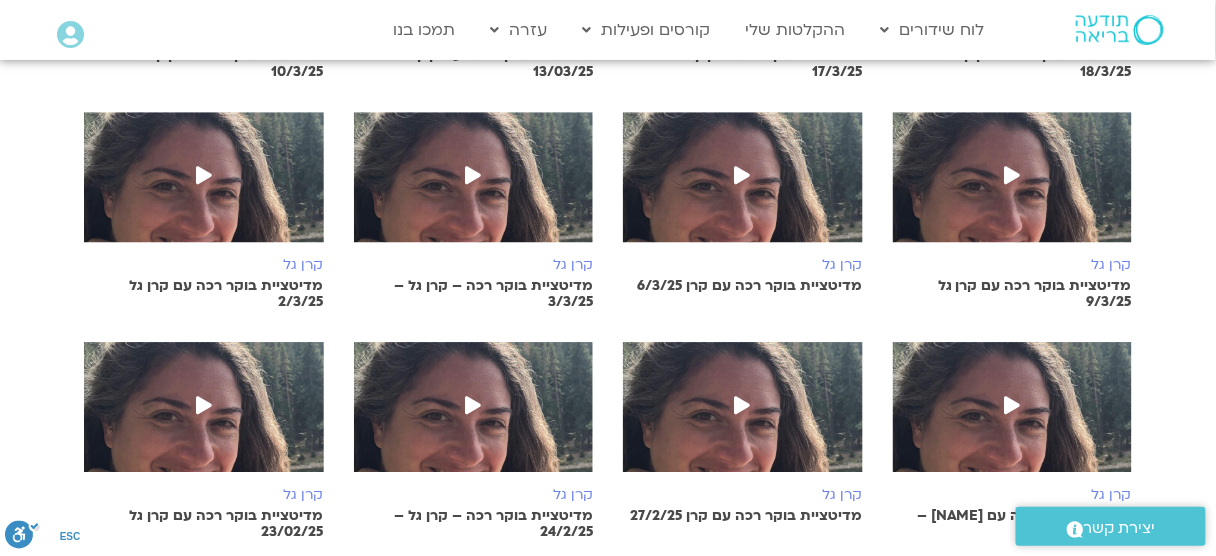 scroll, scrollTop: 3478, scrollLeft: 0, axis: vertical 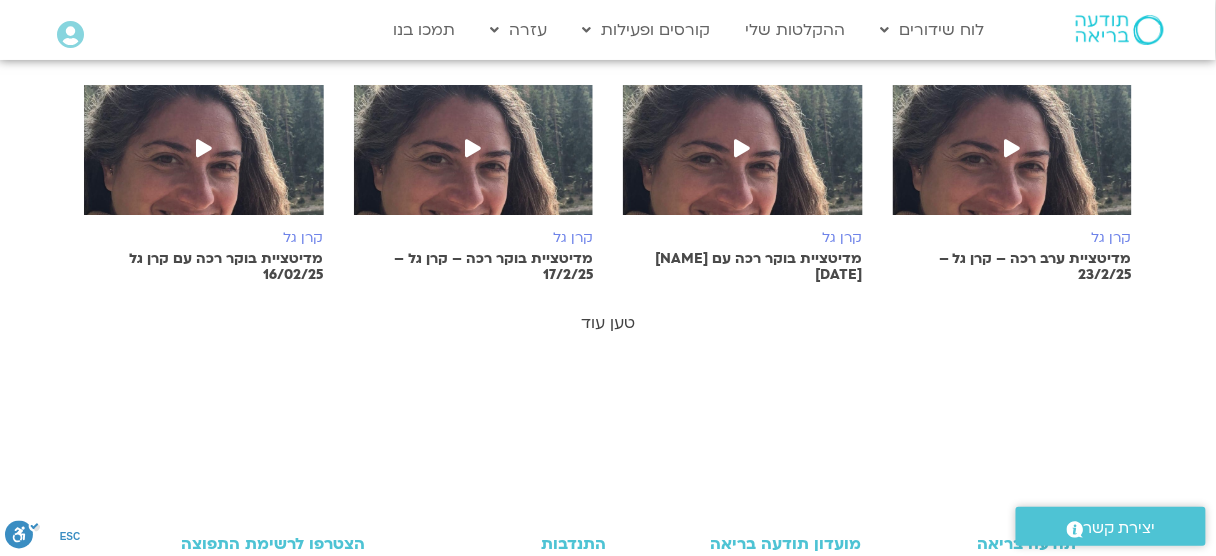 click on "טען עוד" at bounding box center (608, 323) 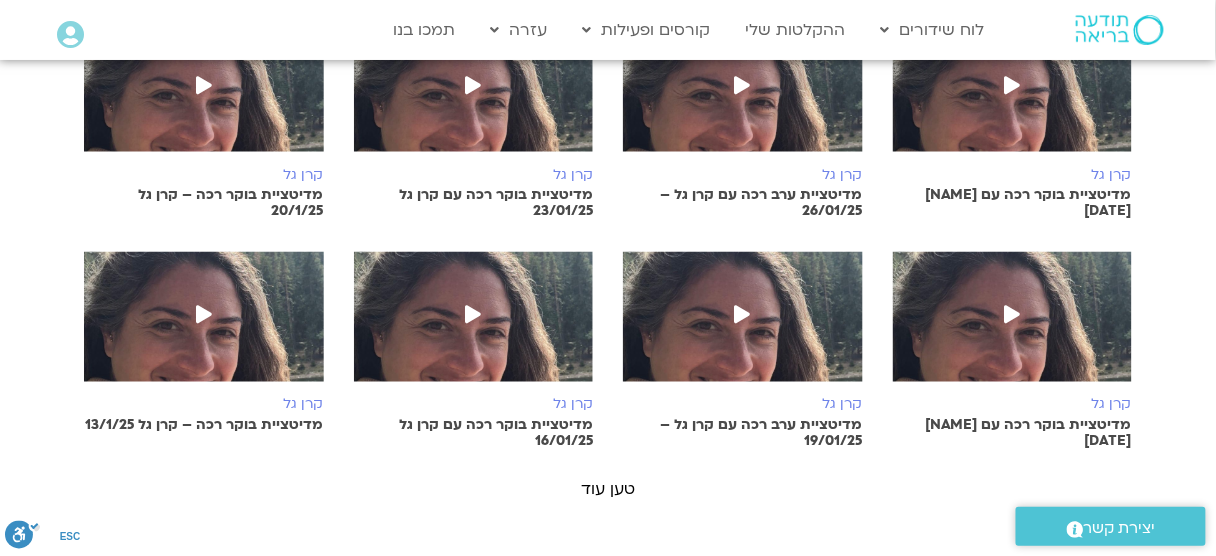 scroll, scrollTop: 4563, scrollLeft: 0, axis: vertical 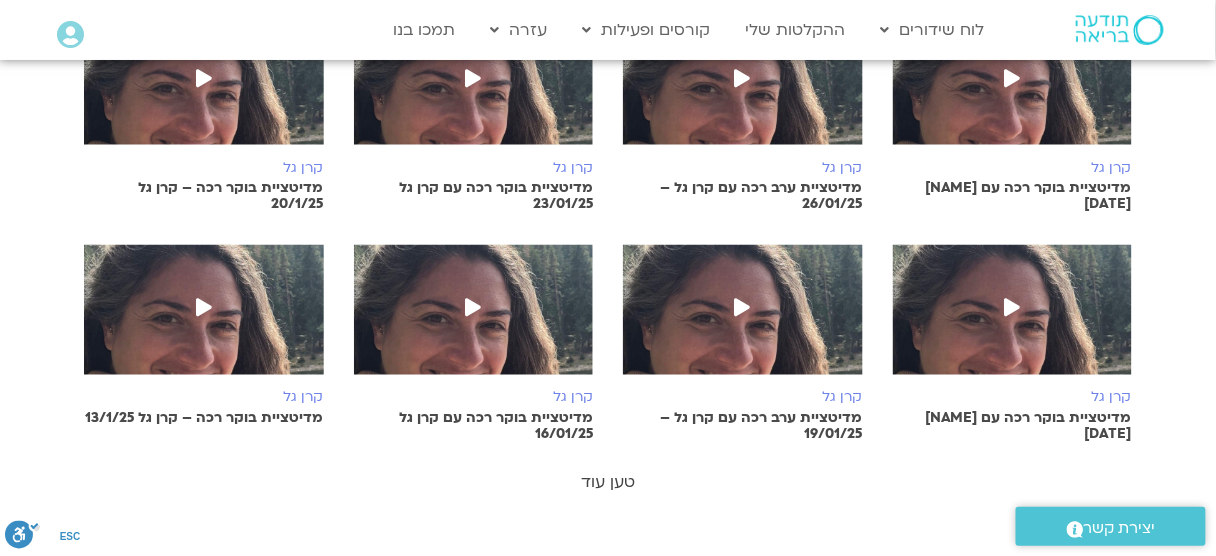 click on "טען עוד" at bounding box center (608, 483) 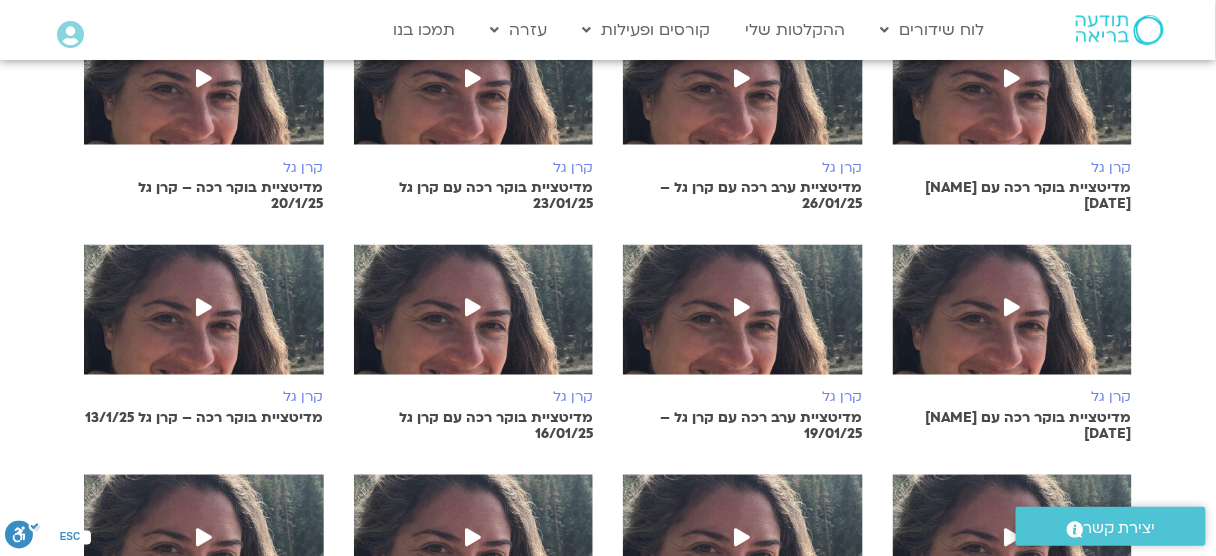 scroll, scrollTop: 5049, scrollLeft: 0, axis: vertical 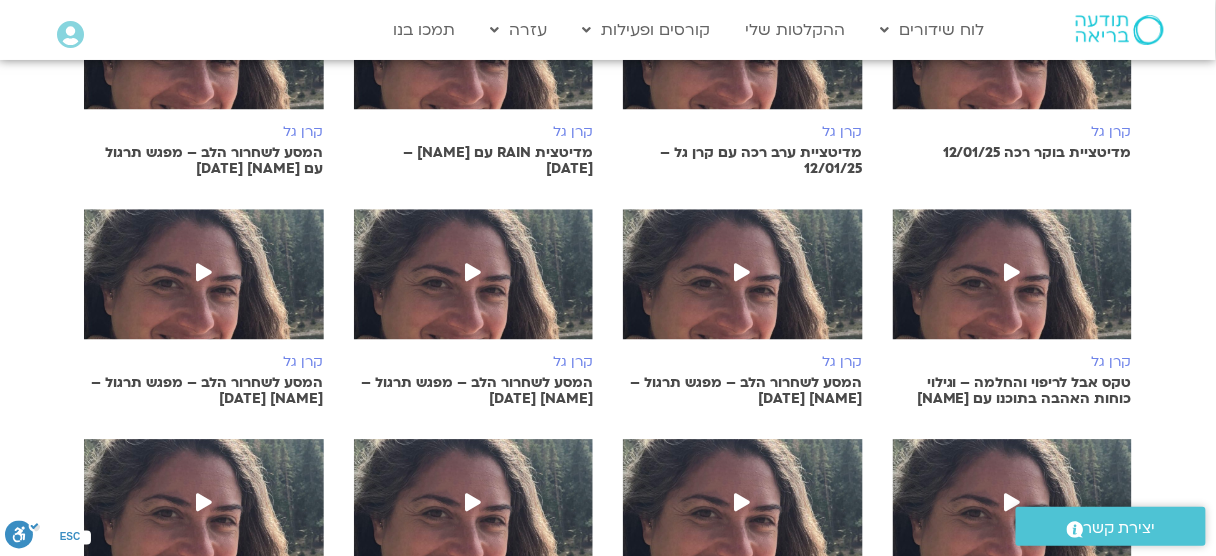 click at bounding box center (1012, 274) 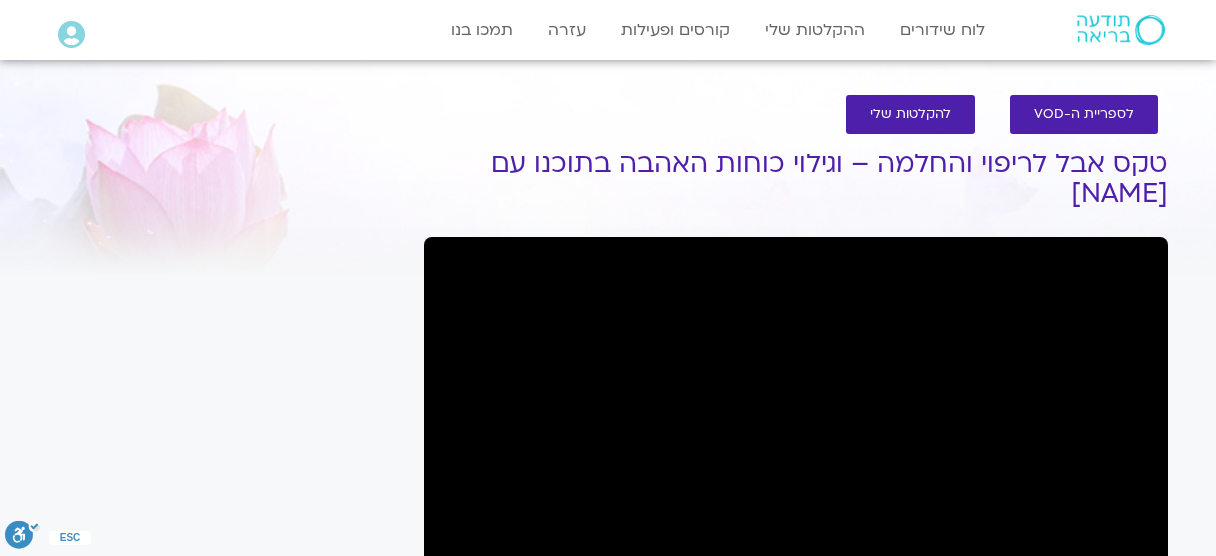 scroll, scrollTop: 0, scrollLeft: 0, axis: both 